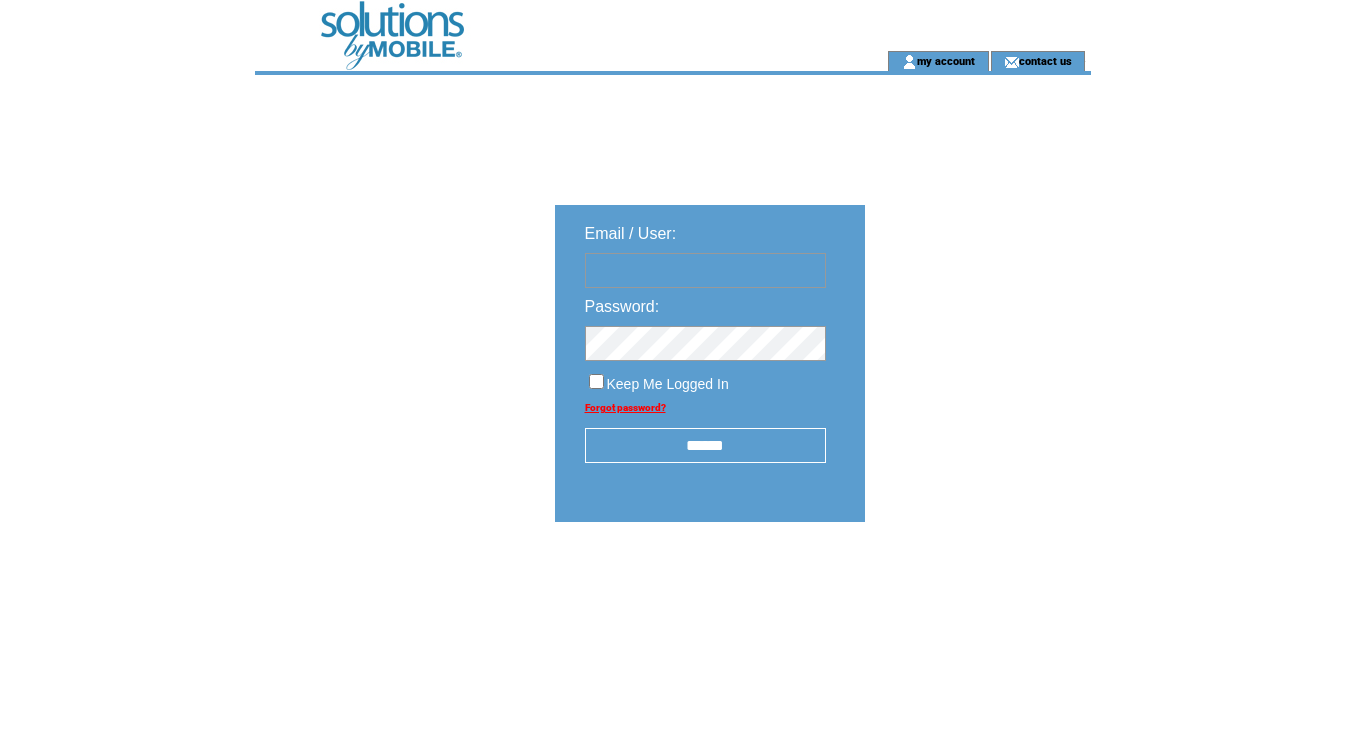 scroll, scrollTop: 0, scrollLeft: 0, axis: both 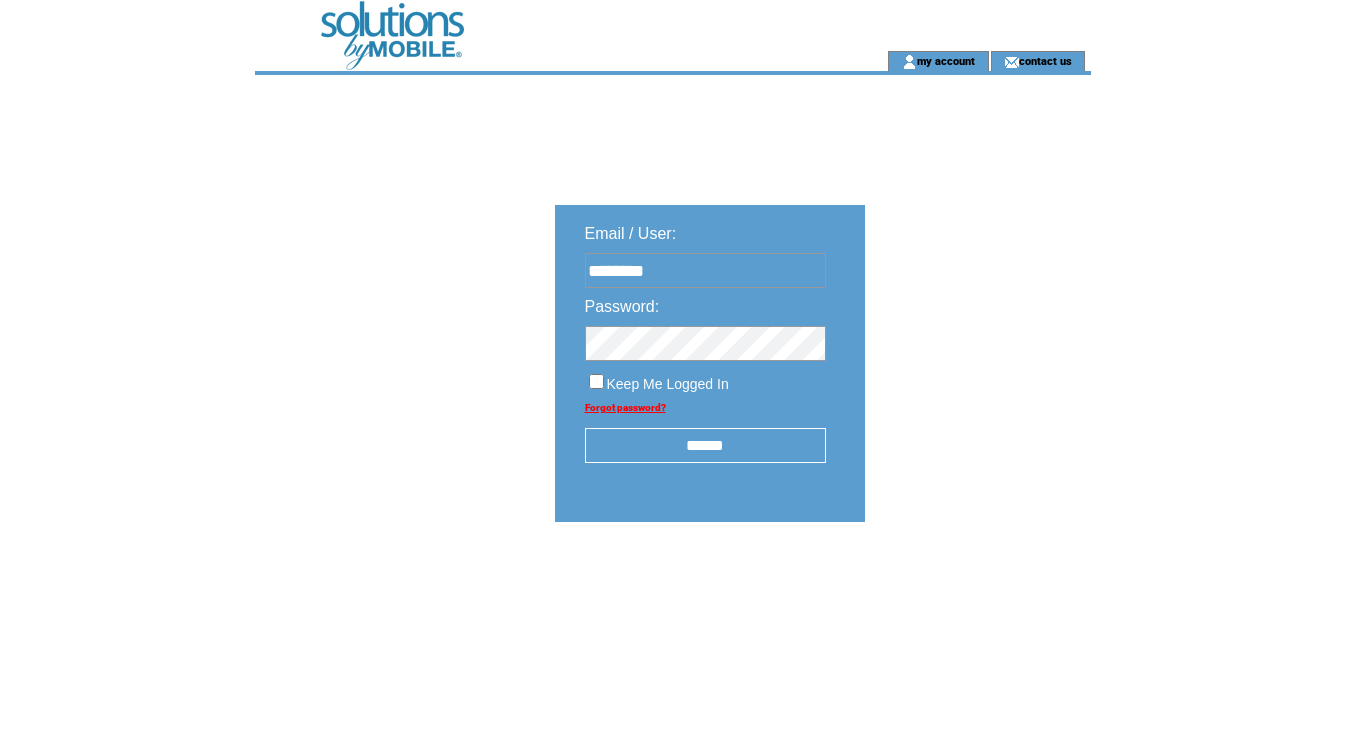click on "******" at bounding box center [705, 445] 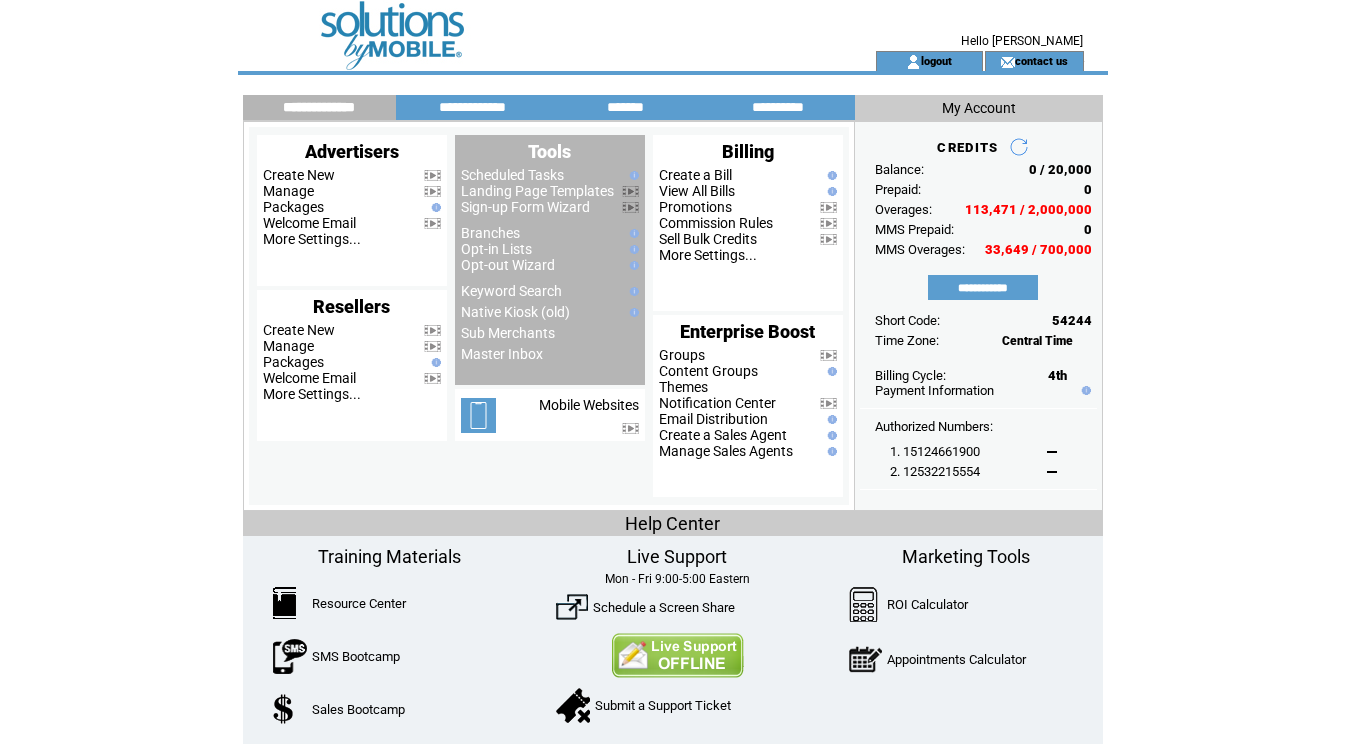 scroll, scrollTop: 0, scrollLeft: 0, axis: both 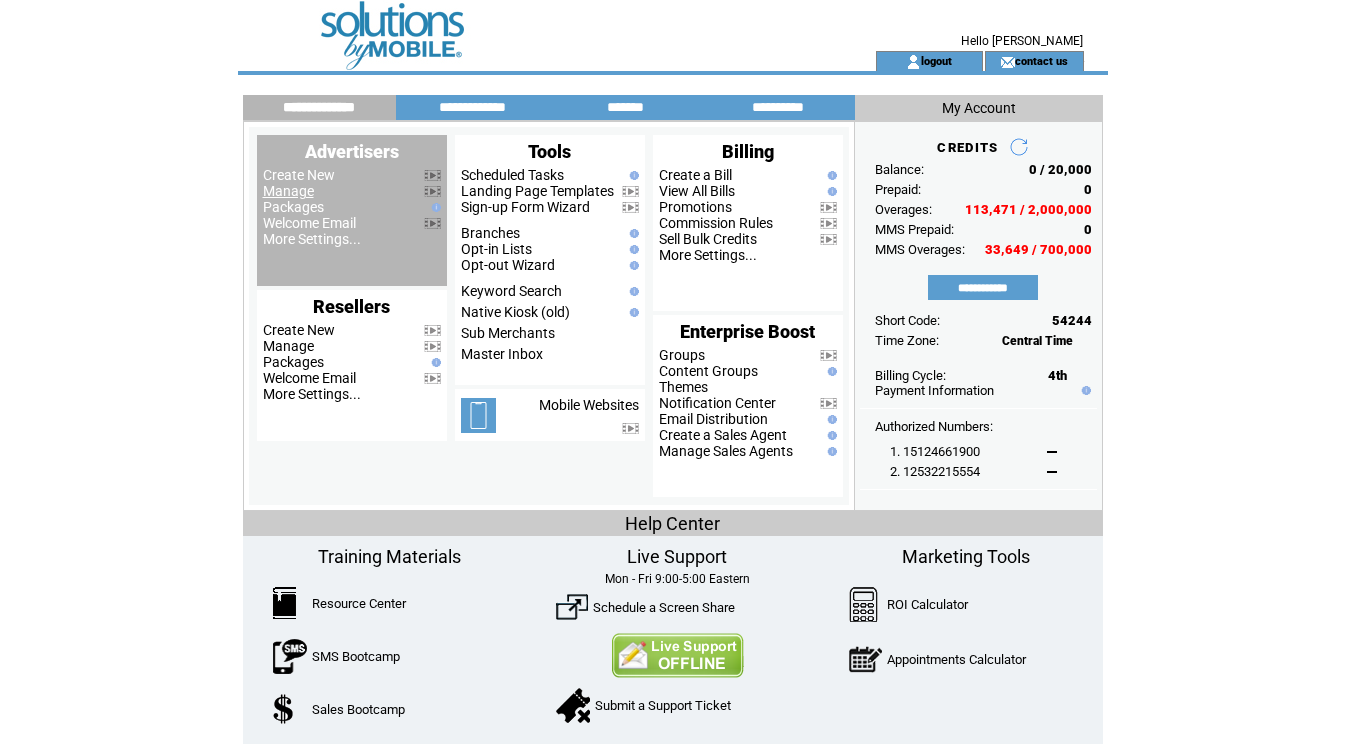 click on "Manage" at bounding box center (288, 191) 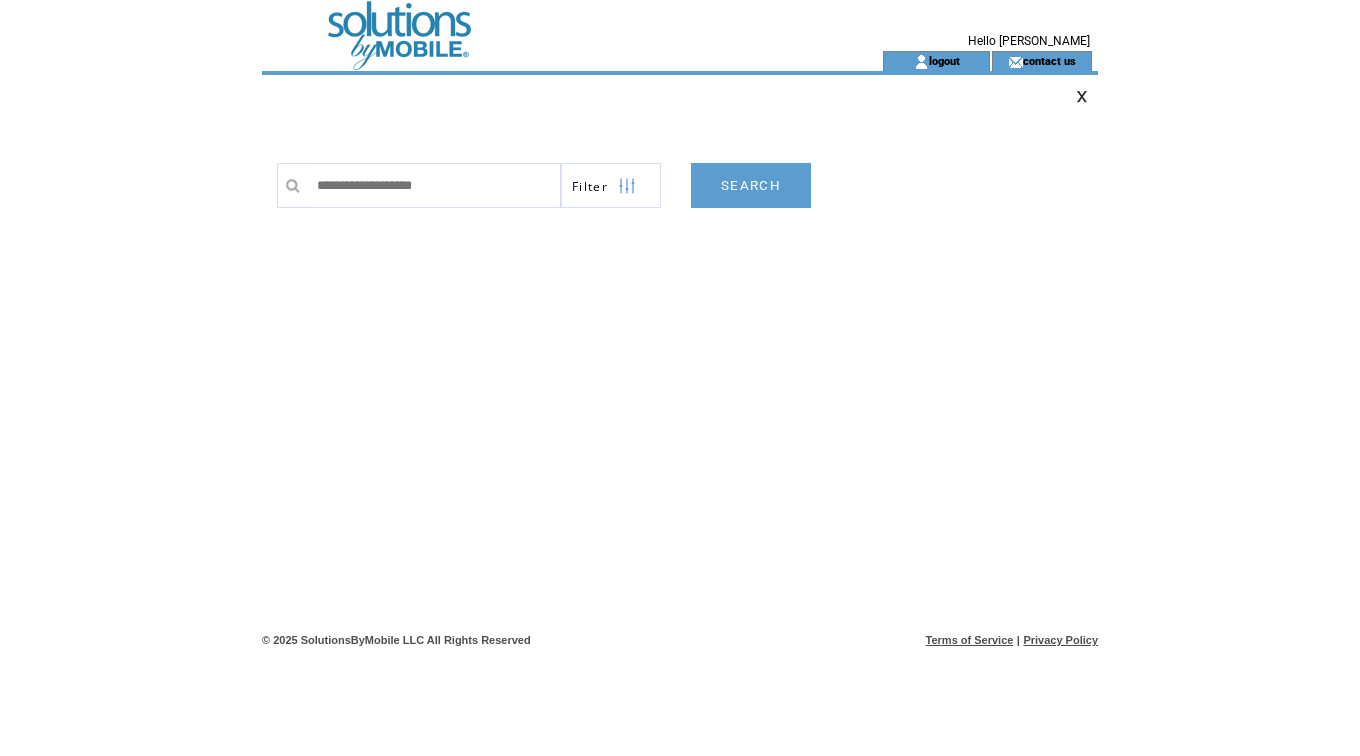 scroll, scrollTop: 0, scrollLeft: 0, axis: both 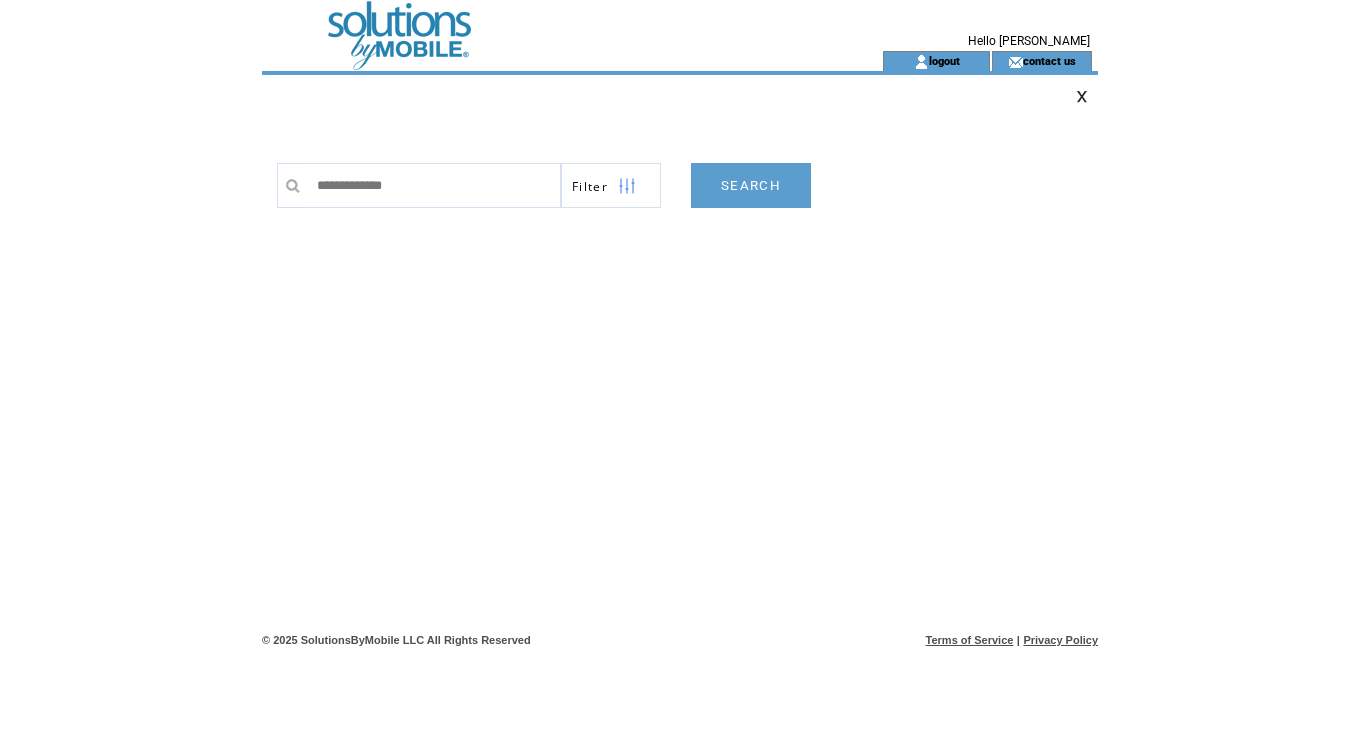 type on "**********" 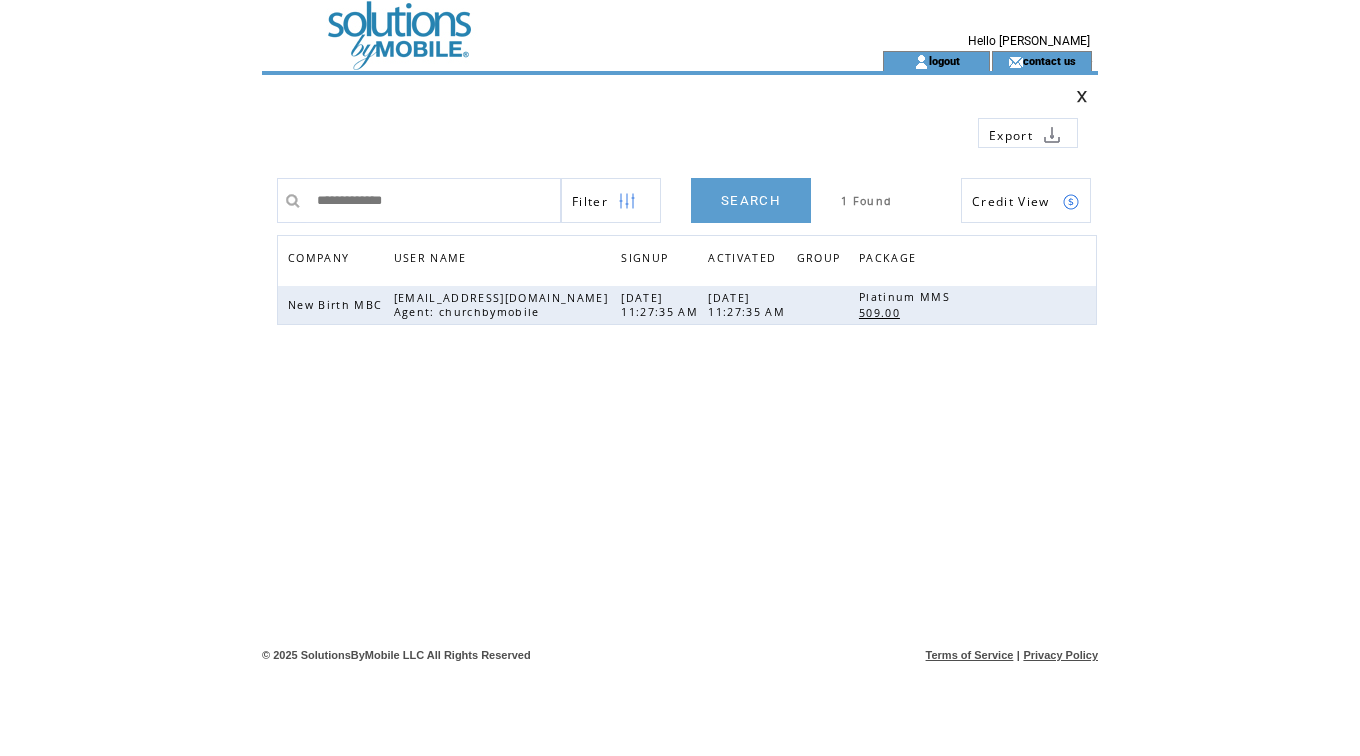 scroll, scrollTop: 0, scrollLeft: 0, axis: both 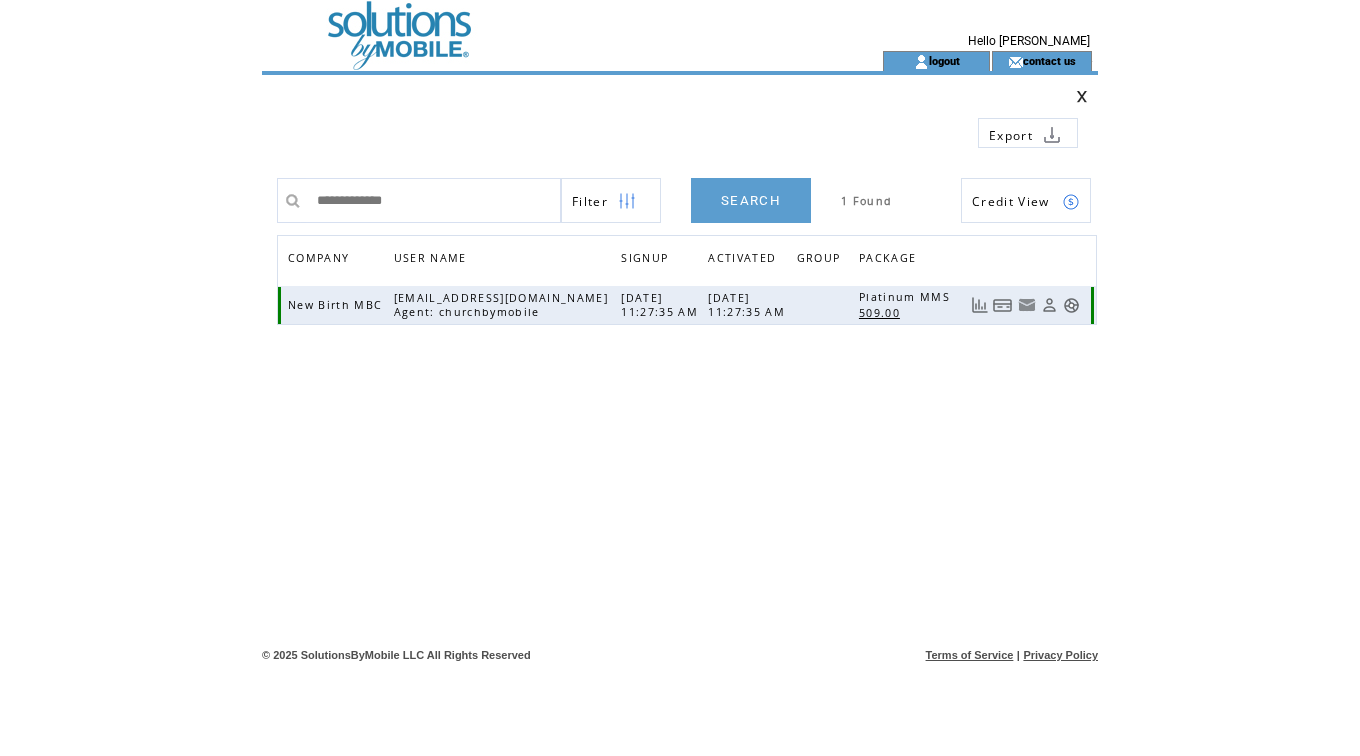 click at bounding box center (1003, 305) 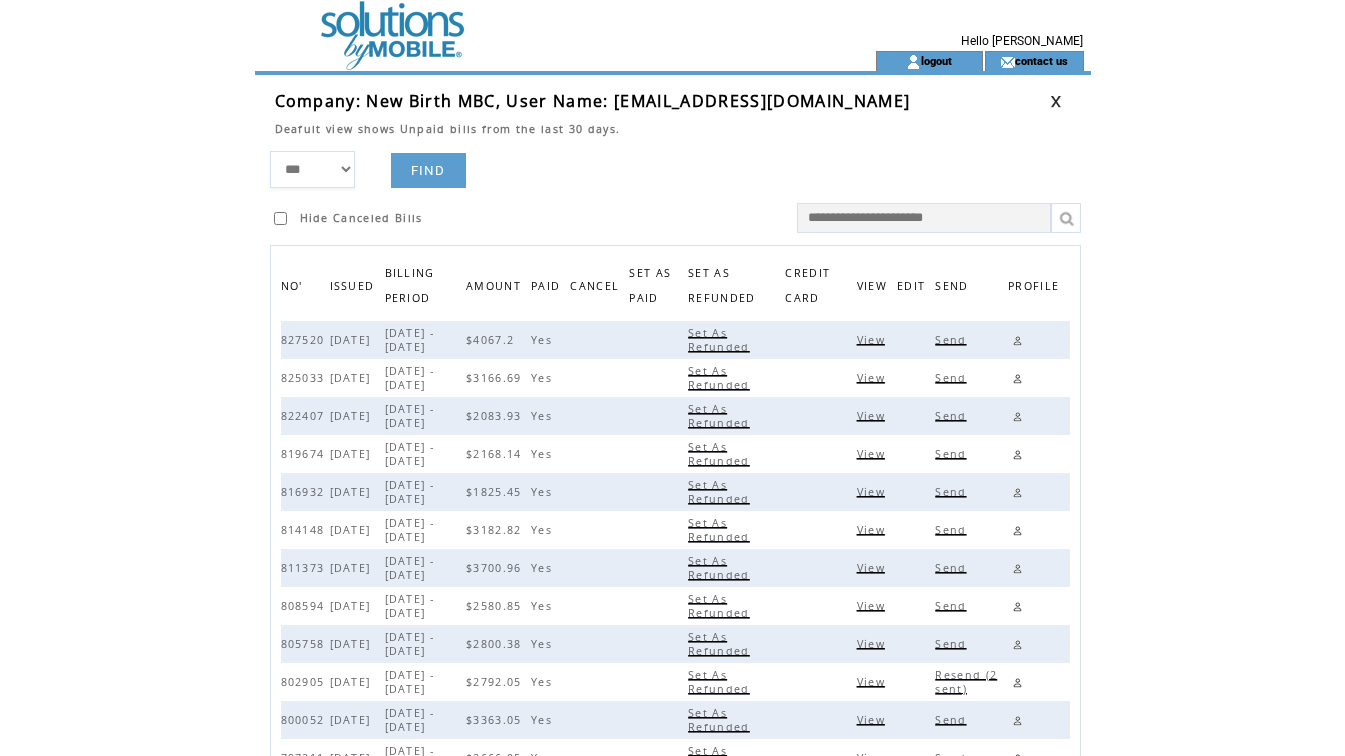 scroll, scrollTop: 0, scrollLeft: 0, axis: both 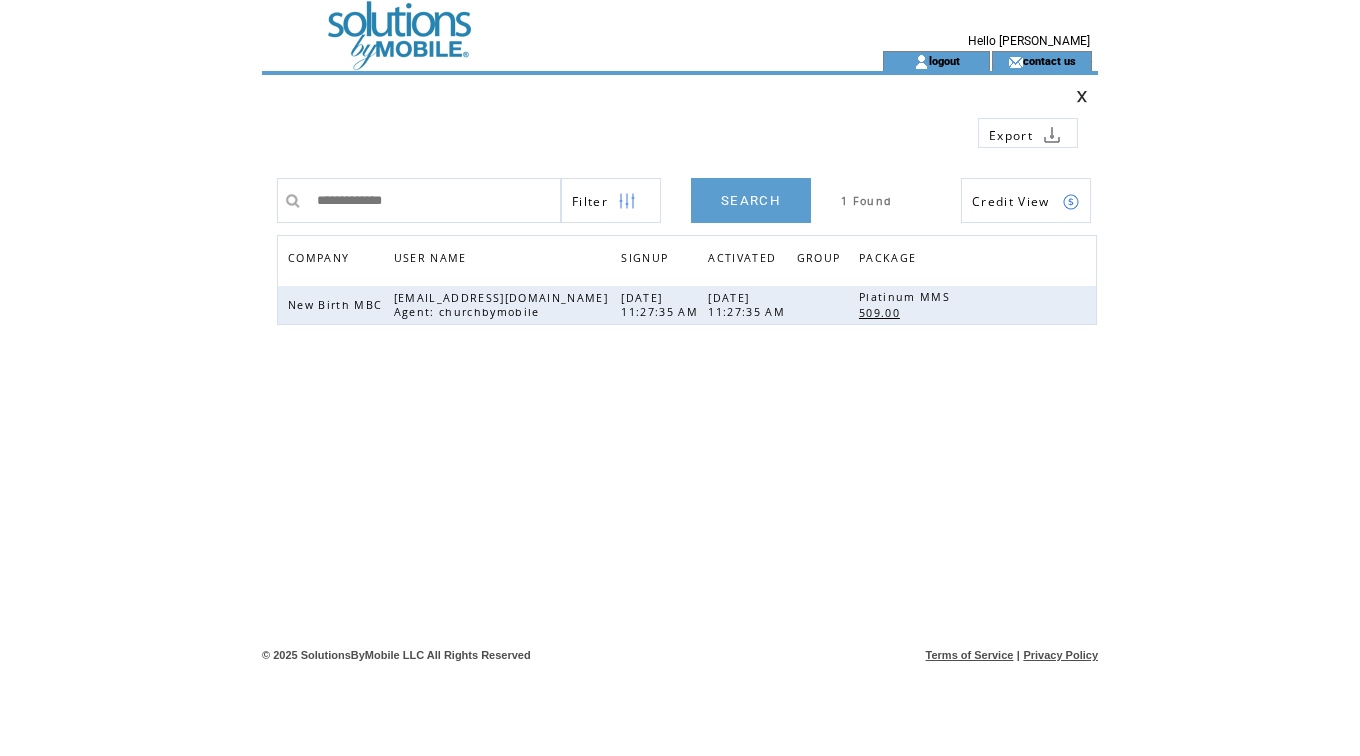 click on "**********" 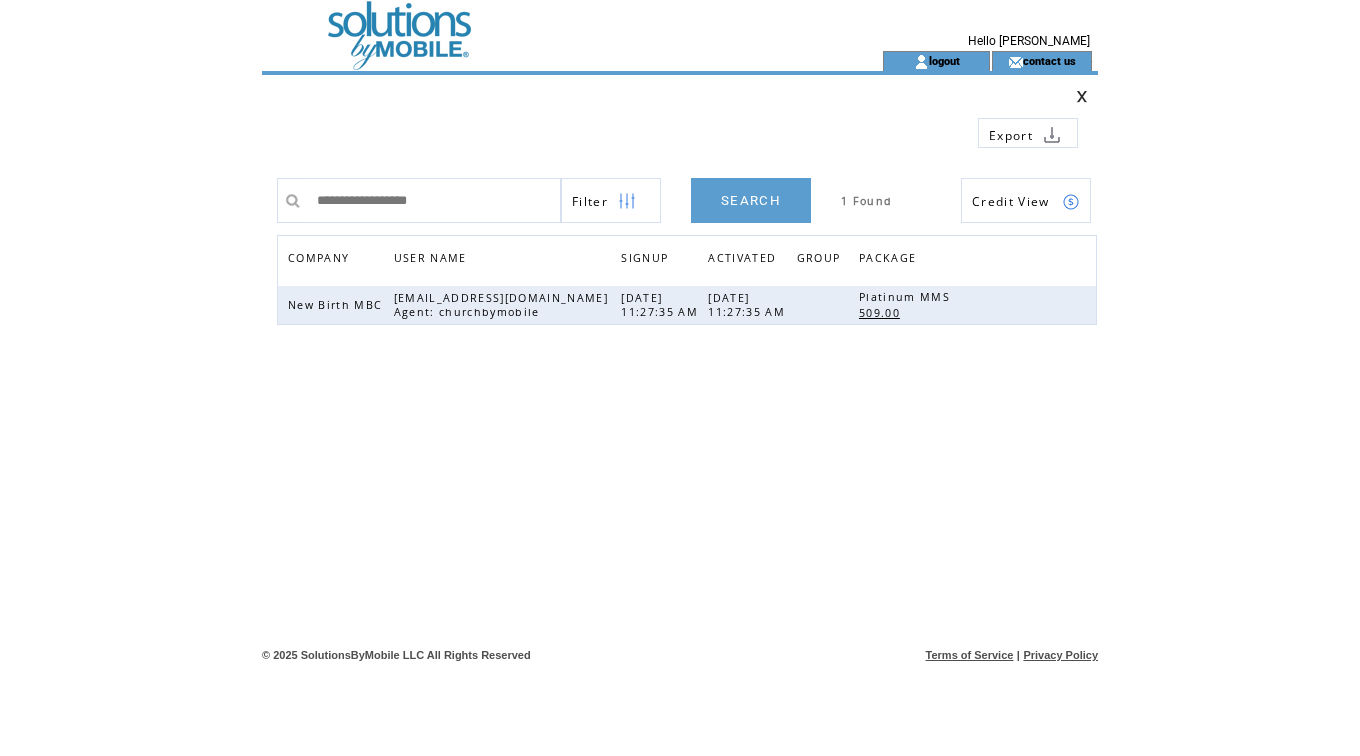type on "**********" 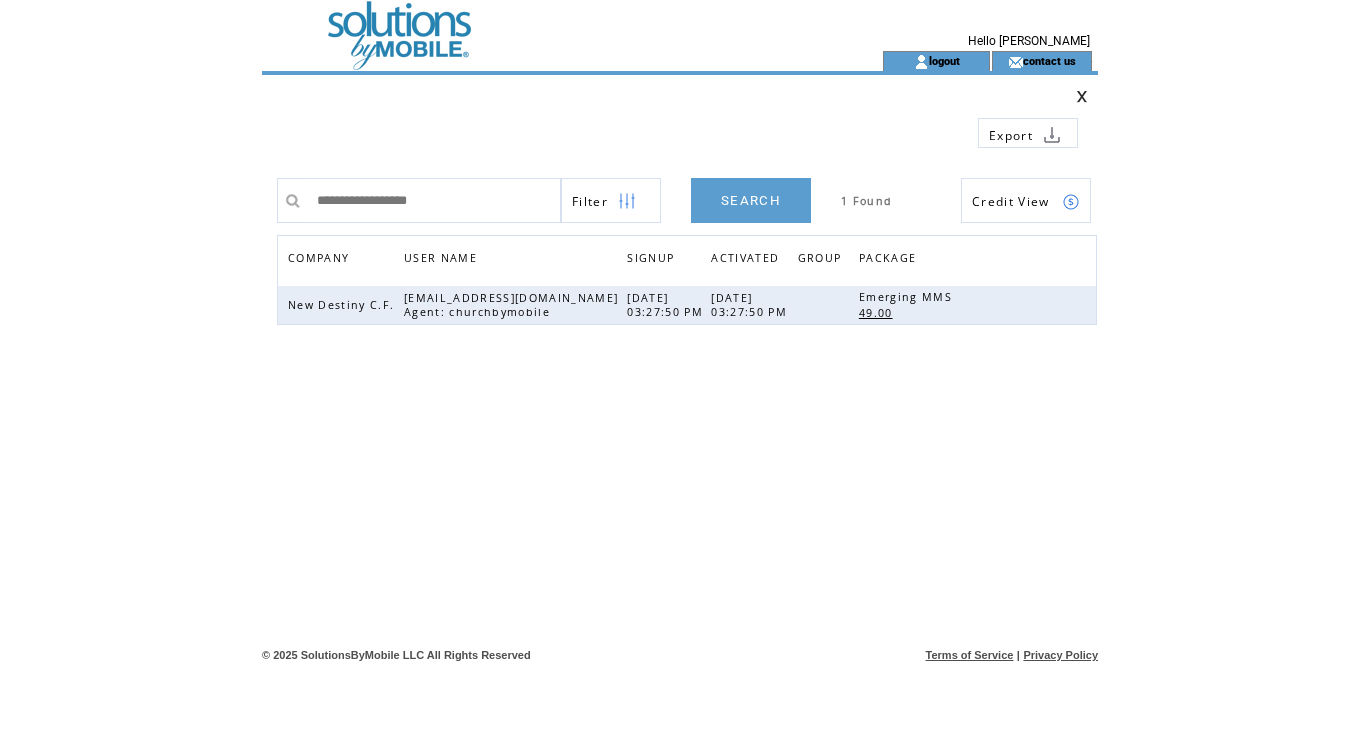 scroll, scrollTop: 0, scrollLeft: 0, axis: both 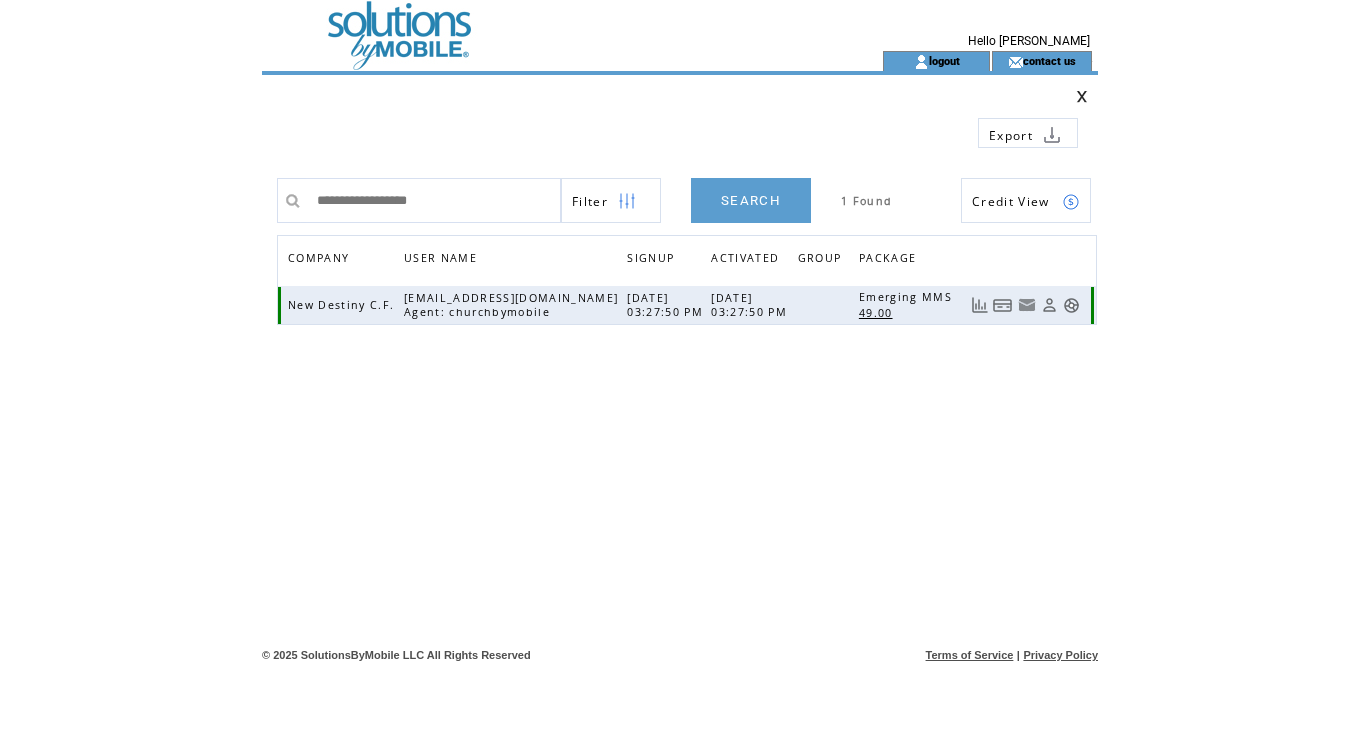 click at bounding box center [1003, 305] 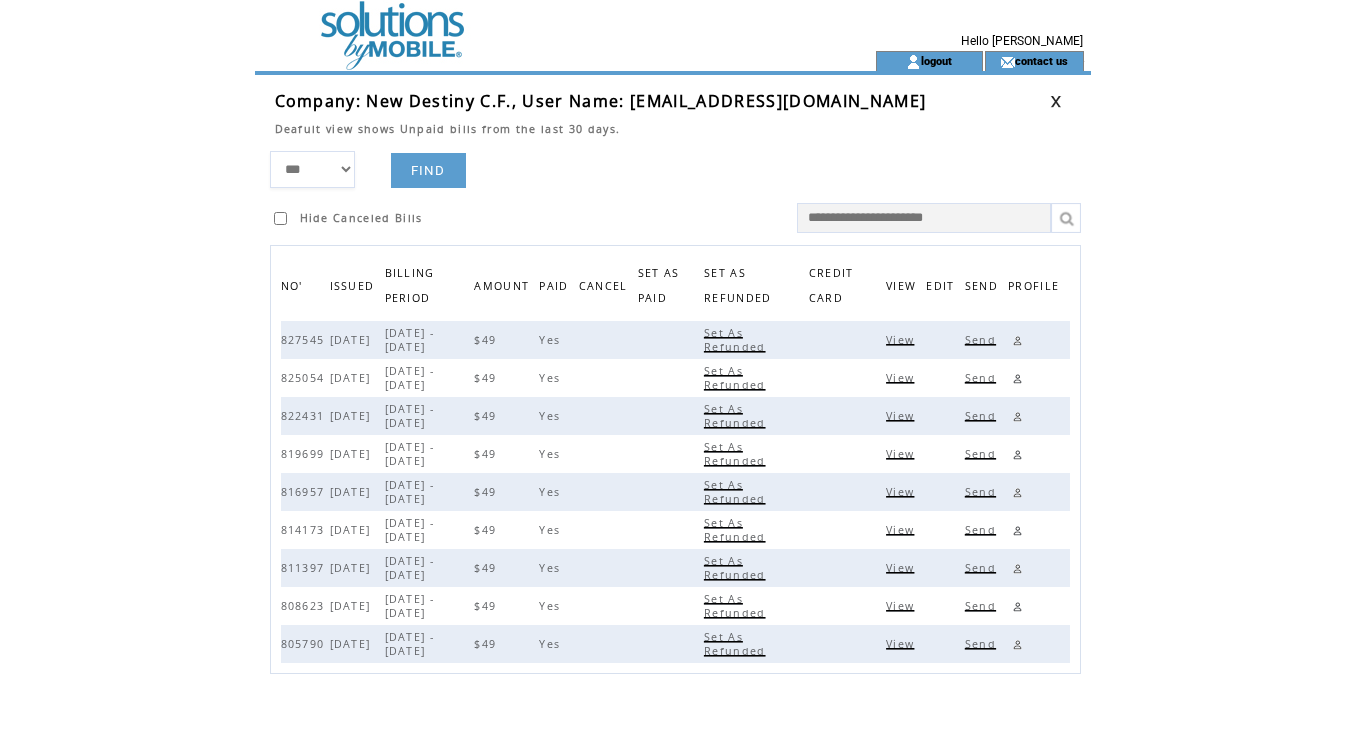scroll, scrollTop: 0, scrollLeft: 0, axis: both 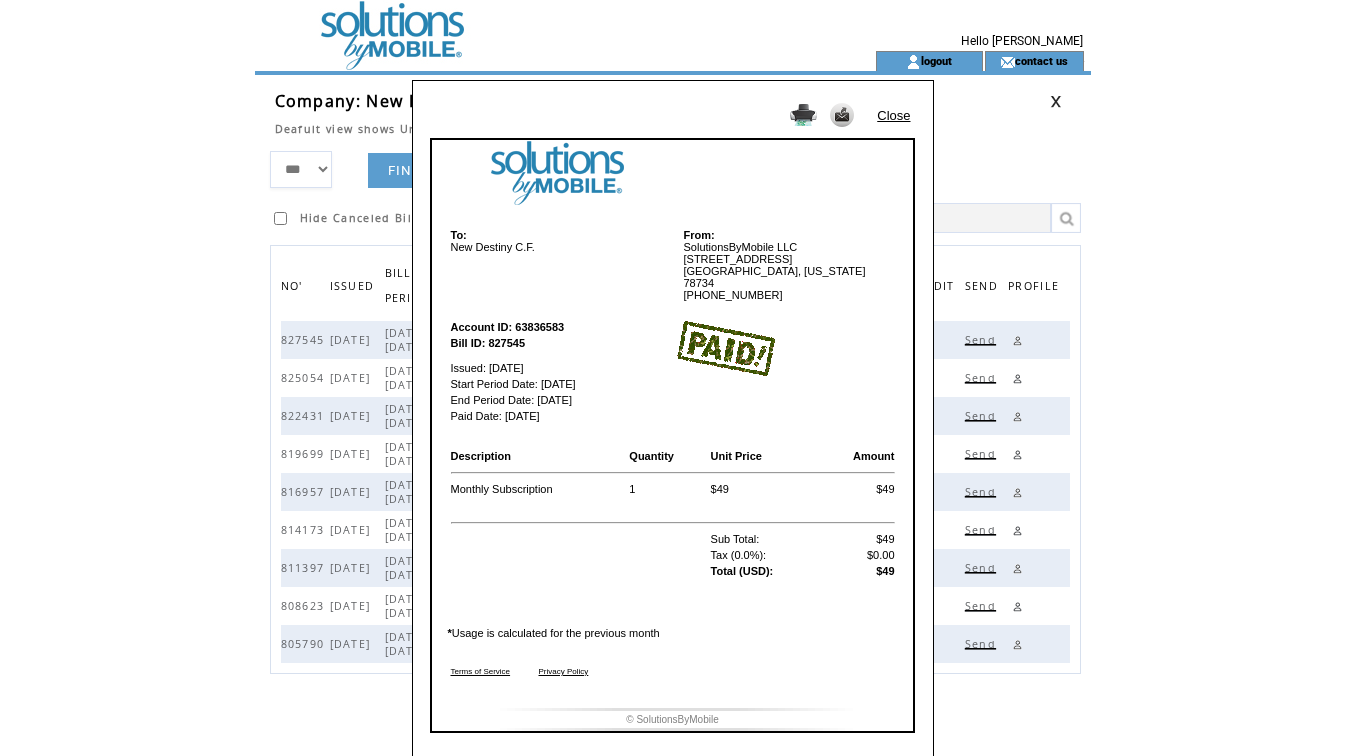 drag, startPoint x: 896, startPoint y: 114, endPoint x: 759, endPoint y: 99, distance: 137.81873 